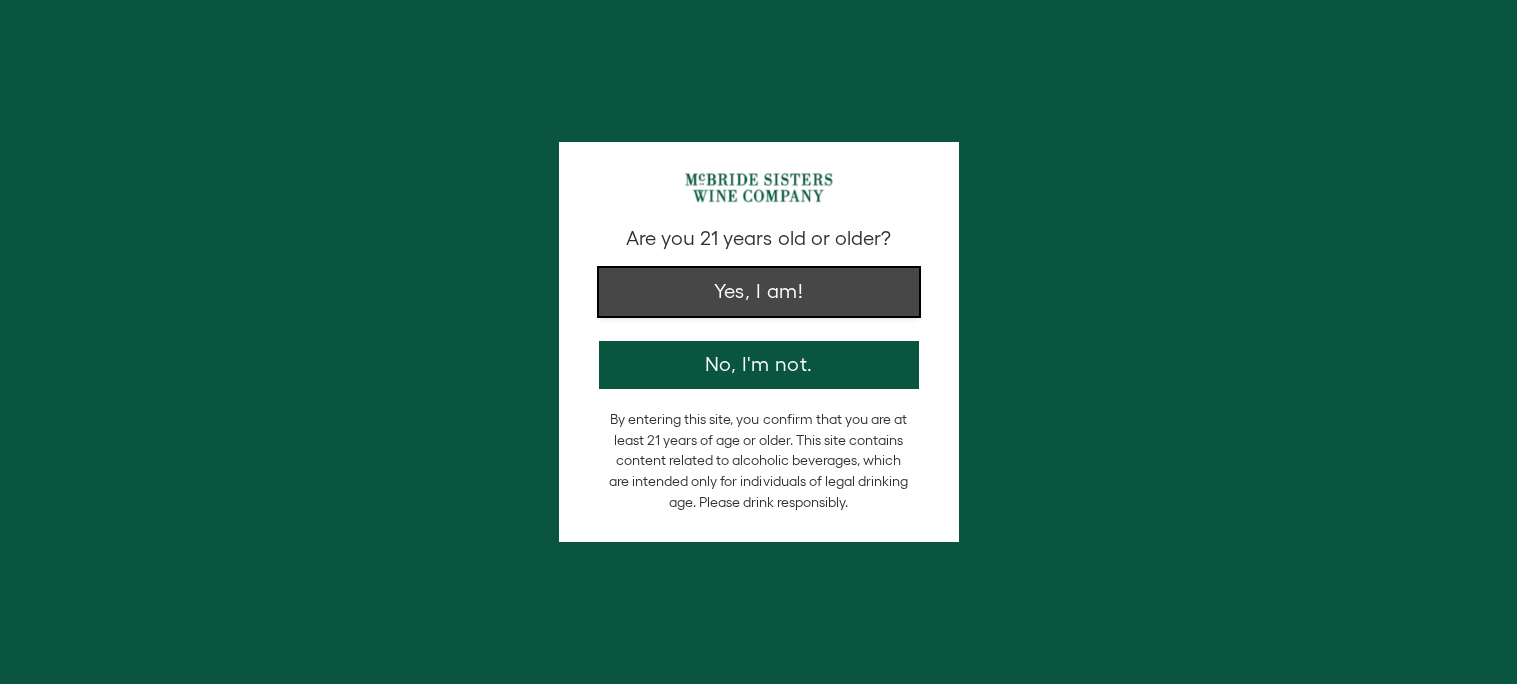 click on "Yes, I am!" at bounding box center (759, 292) 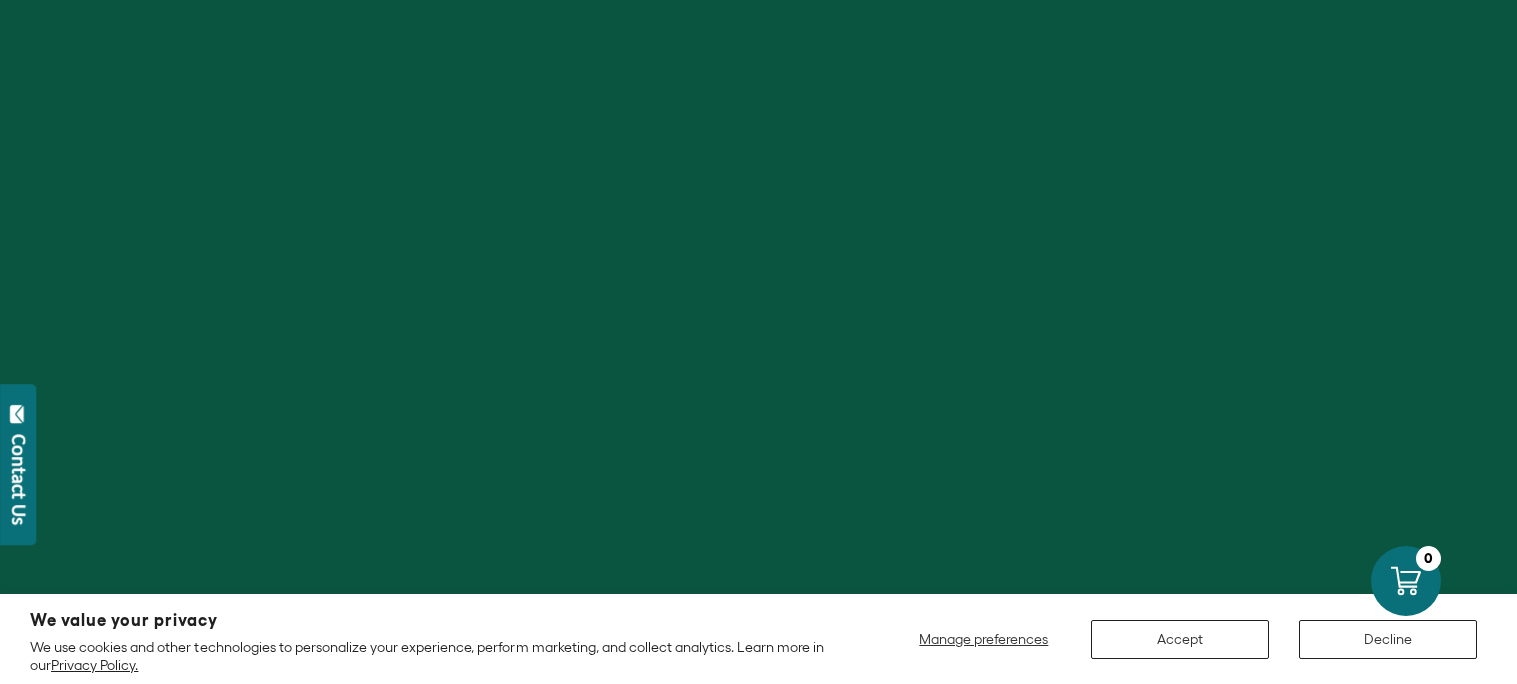 scroll, scrollTop: 0, scrollLeft: 0, axis: both 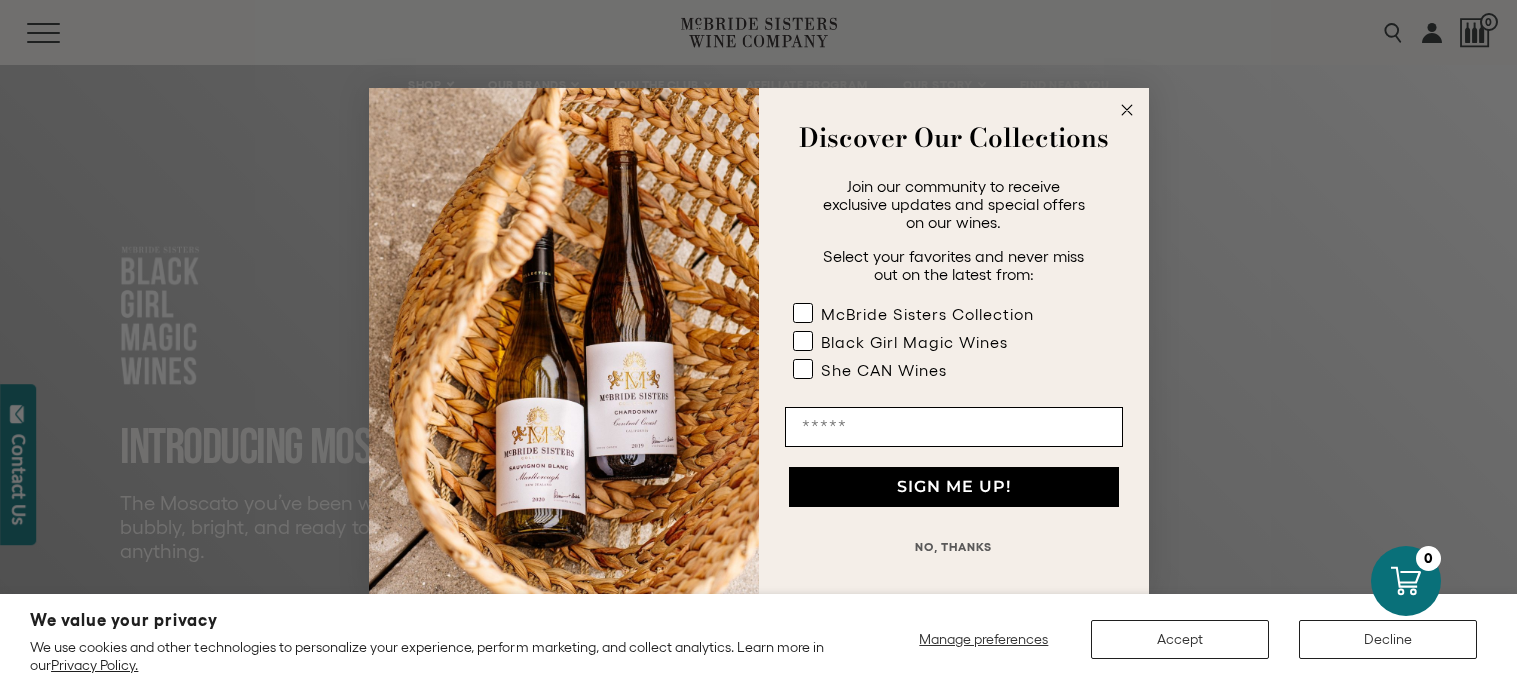 click 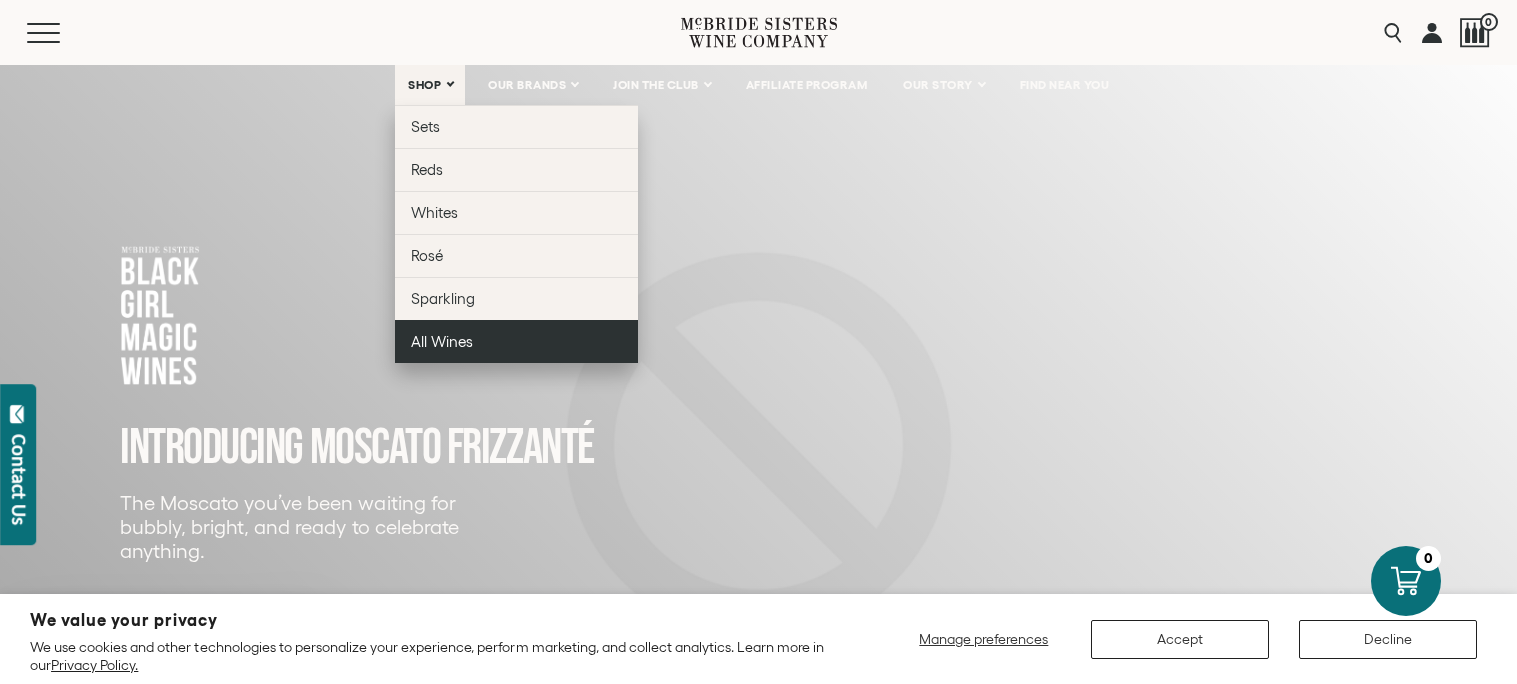 click on "All Wines" at bounding box center [516, 341] 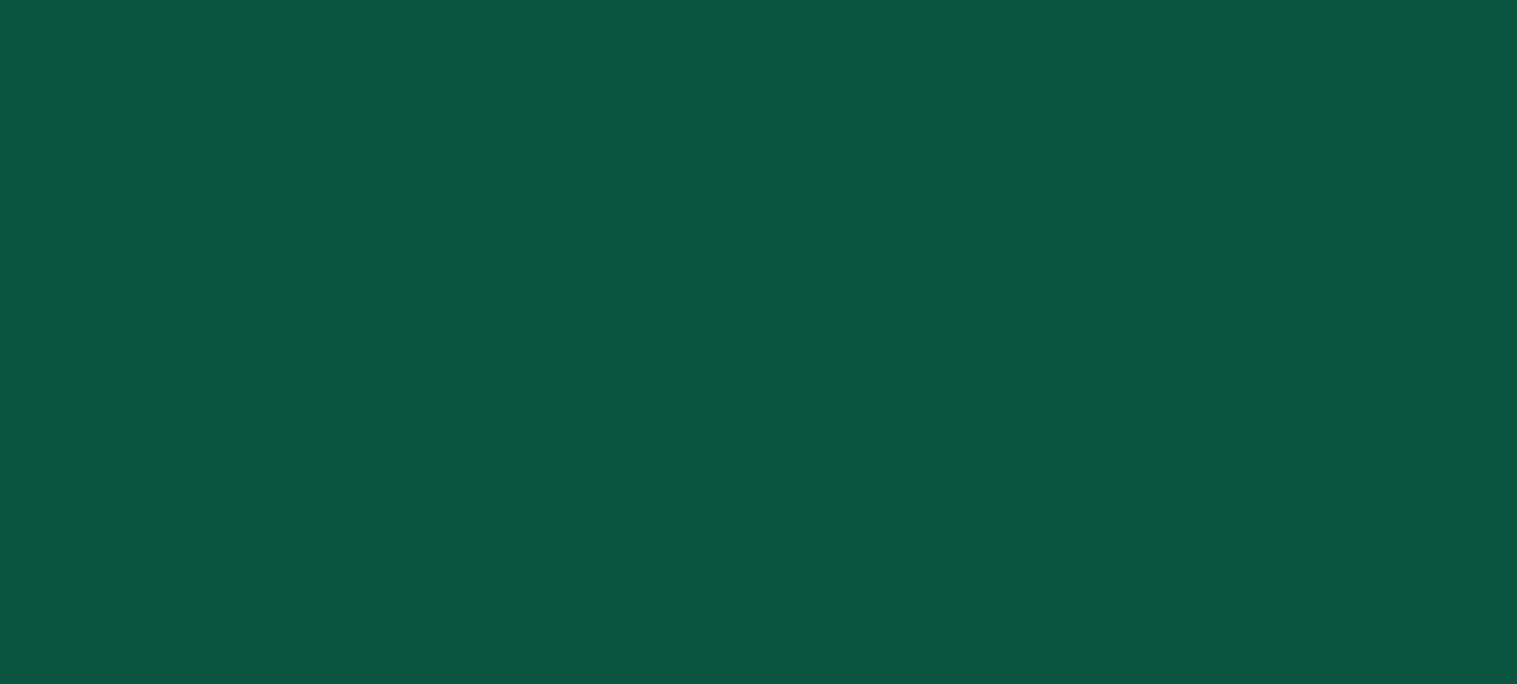 scroll, scrollTop: 0, scrollLeft: 0, axis: both 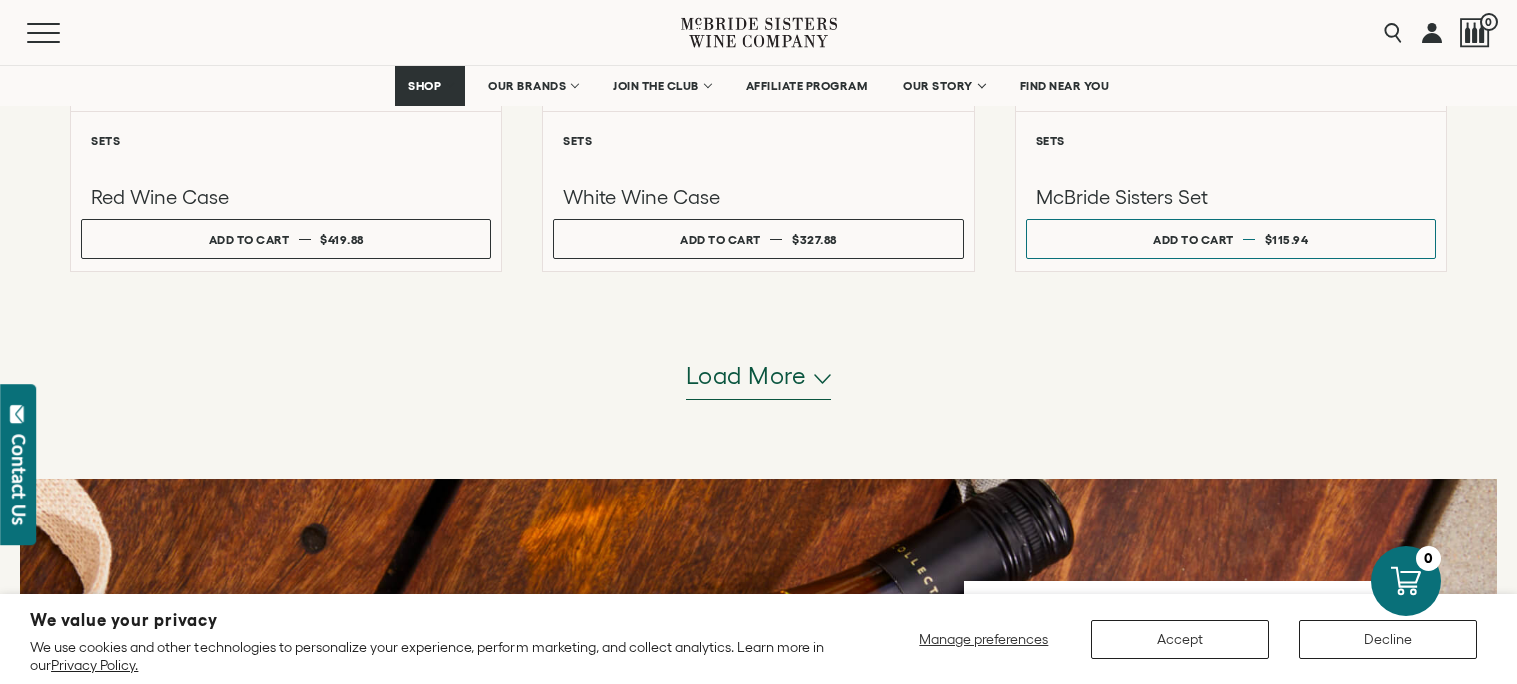 click 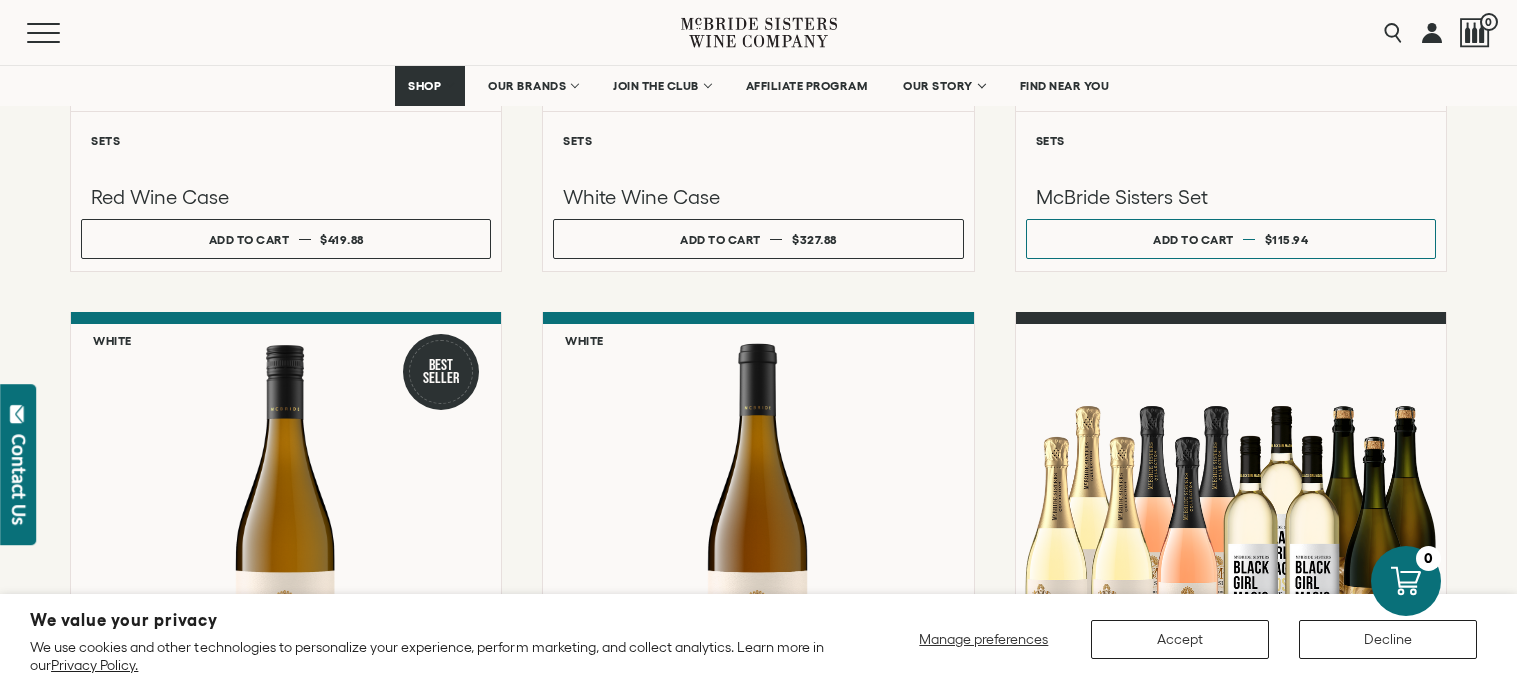 type 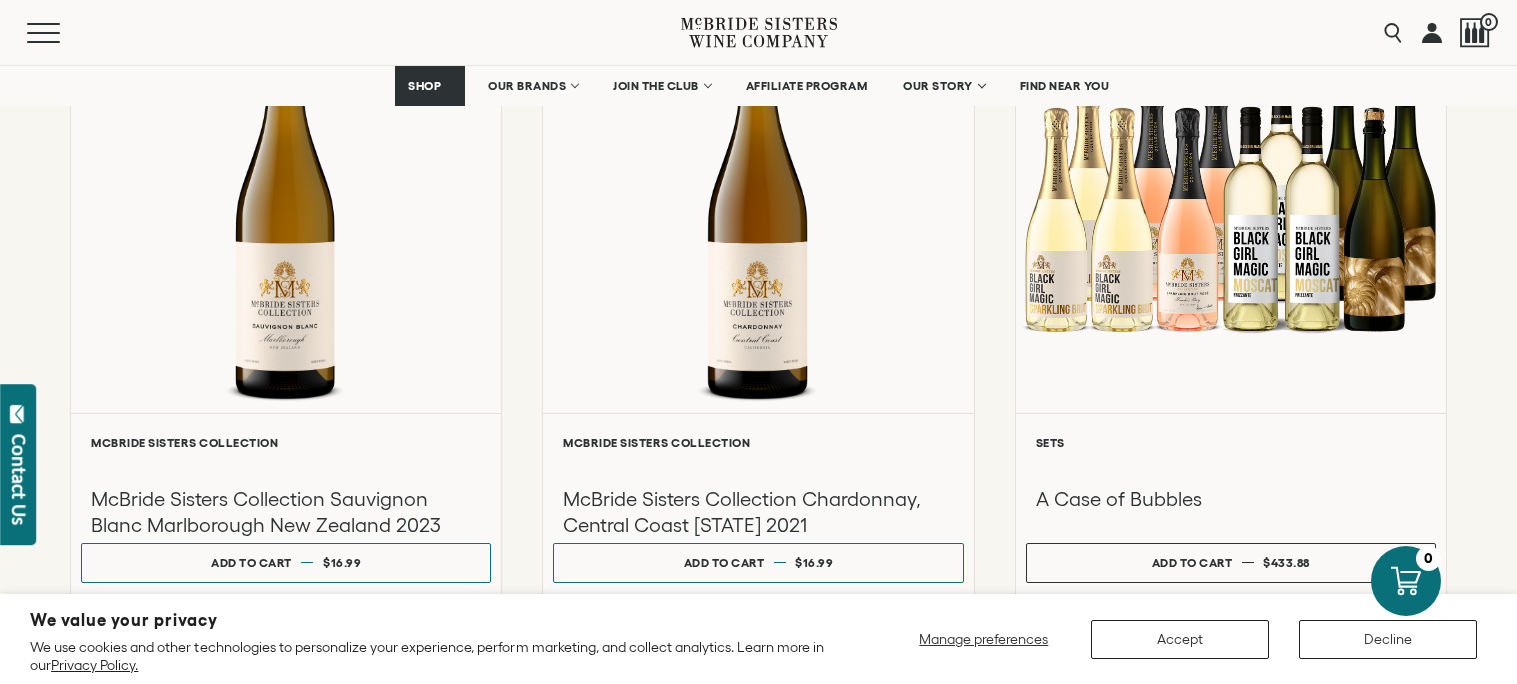 scroll, scrollTop: 2278, scrollLeft: 0, axis: vertical 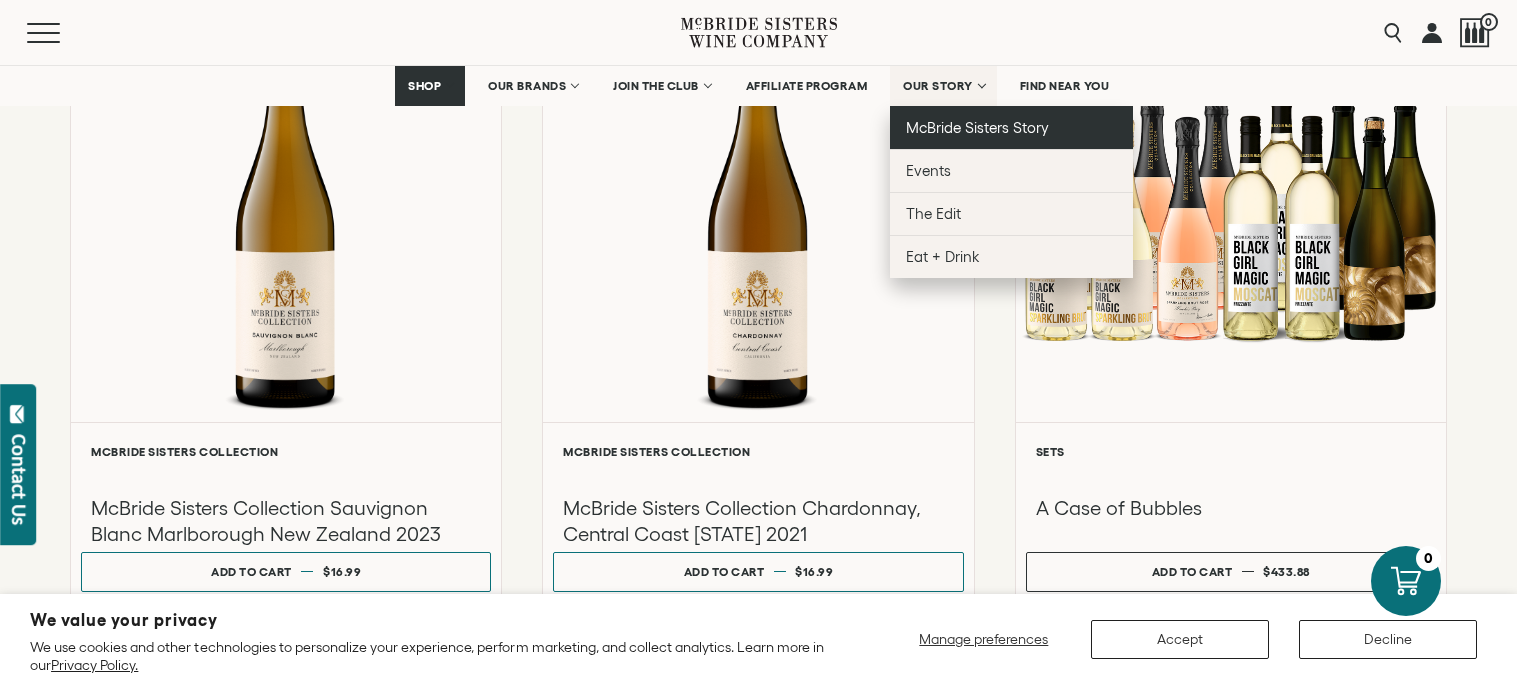 click on "McBride Sisters Story" at bounding box center [977, 127] 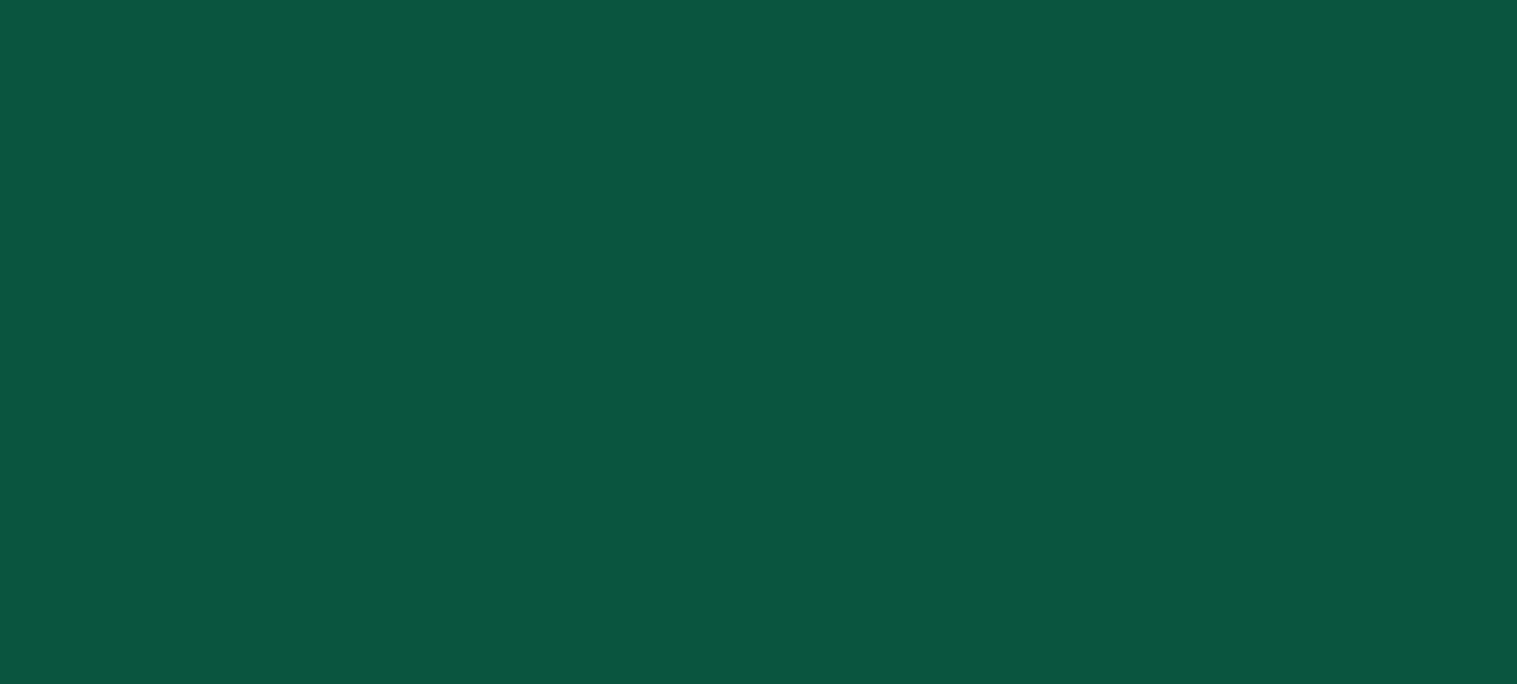 scroll, scrollTop: 0, scrollLeft: 0, axis: both 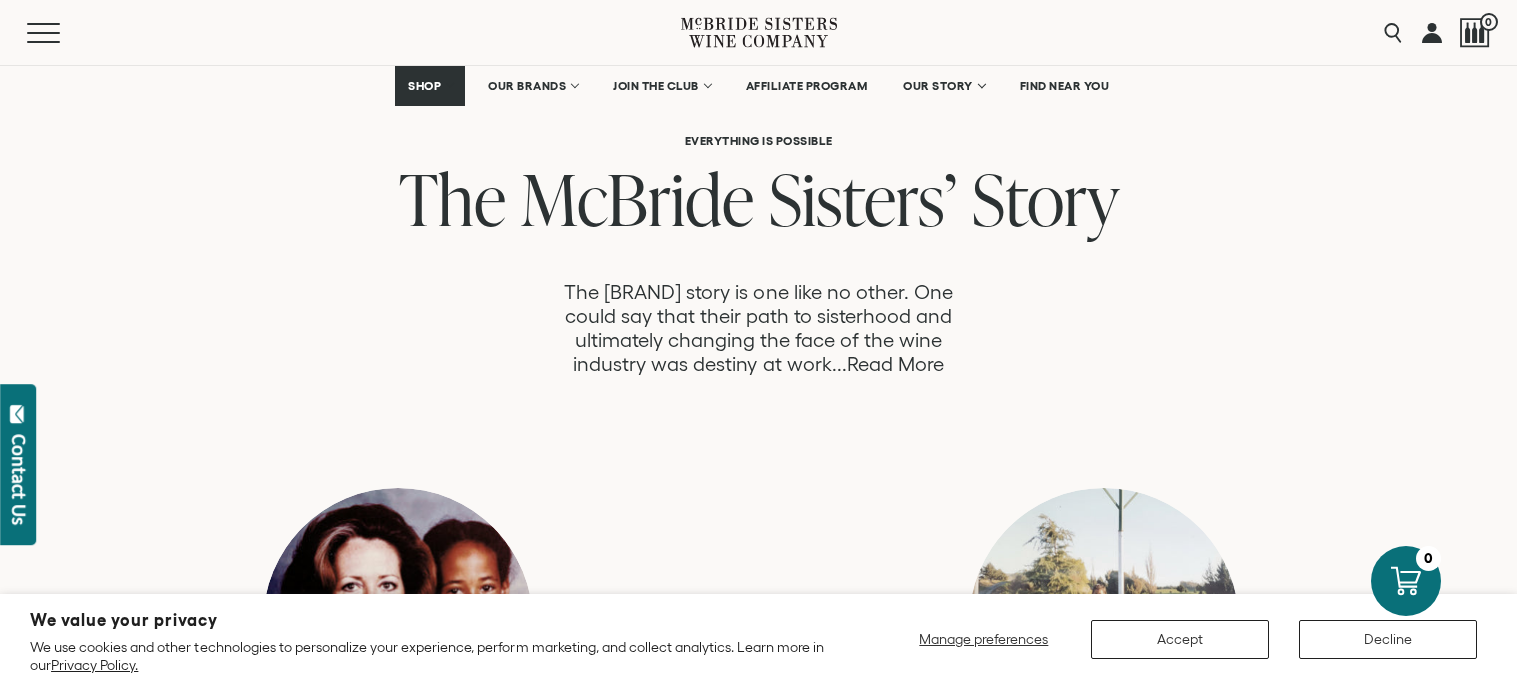click on "Read More" at bounding box center (895, 364) 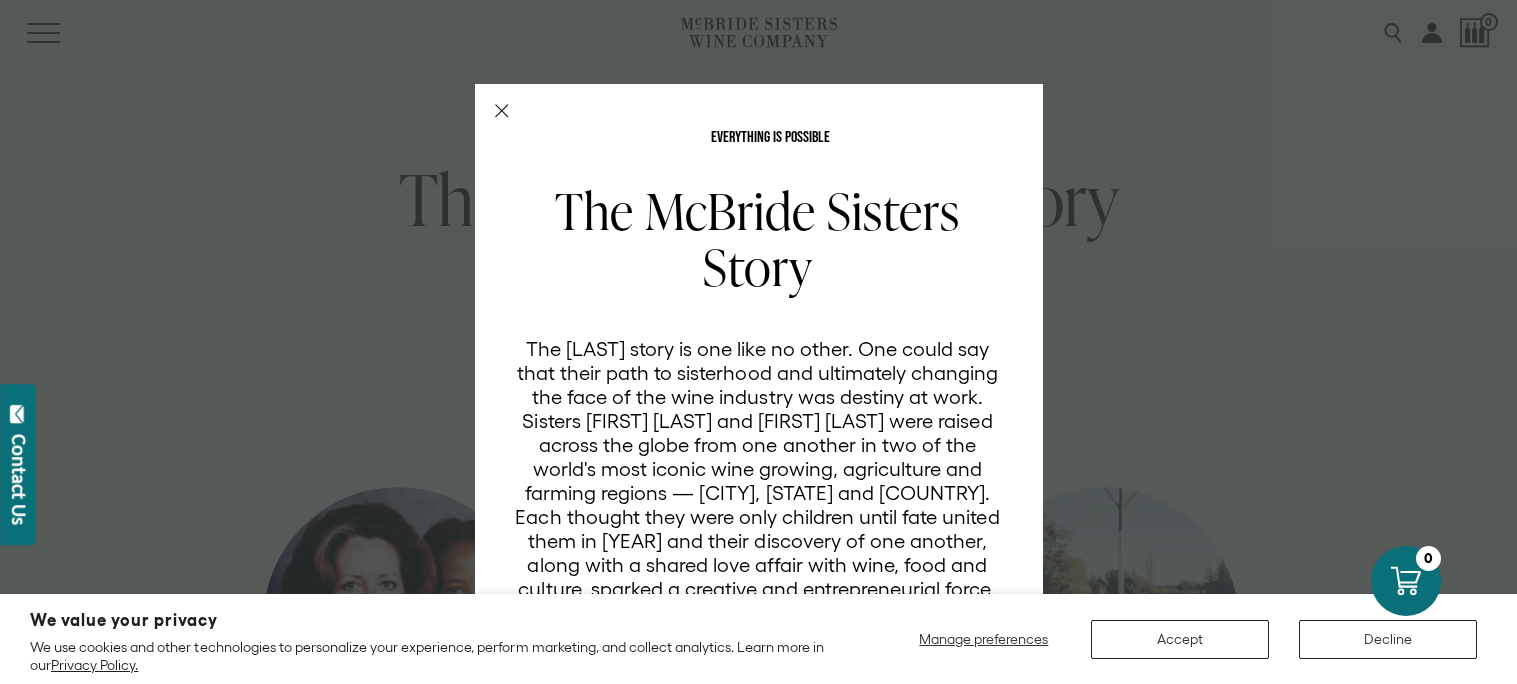 scroll, scrollTop: 0, scrollLeft: 0, axis: both 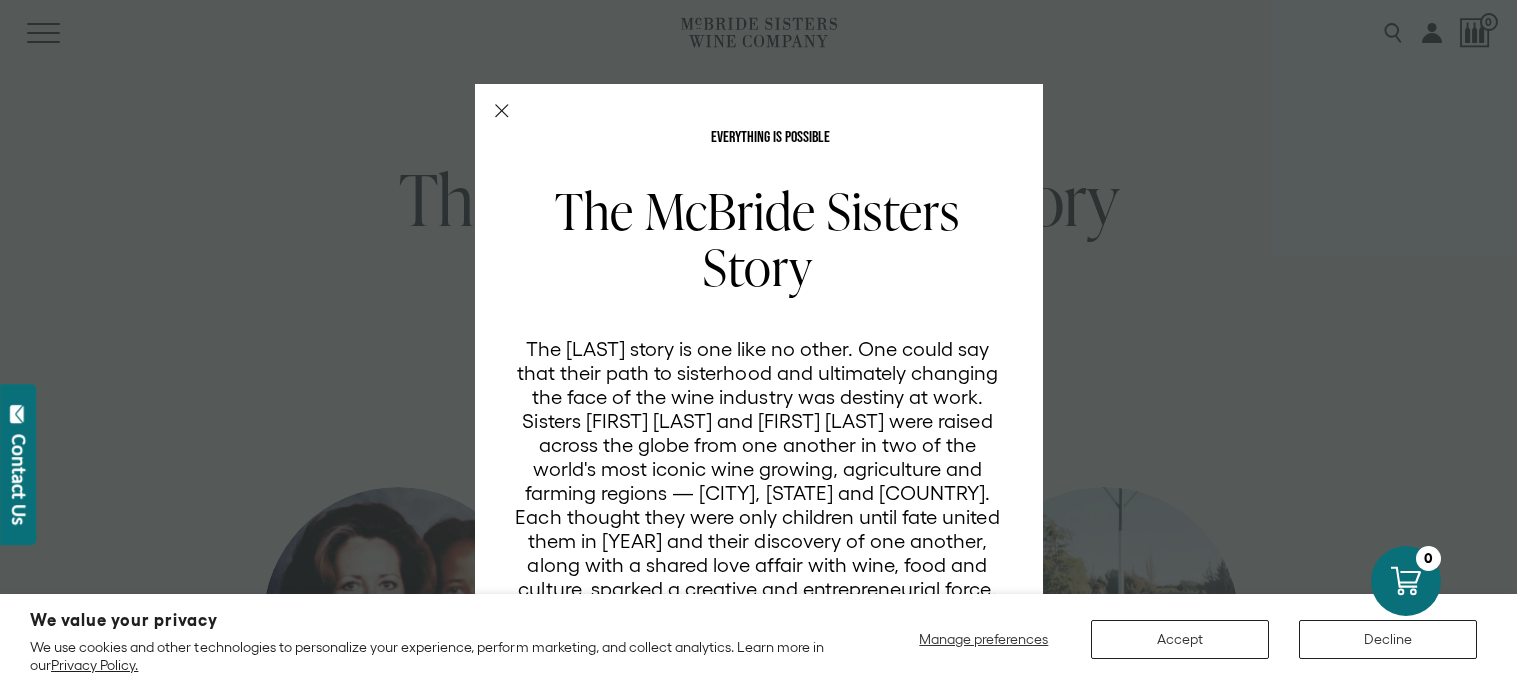 click 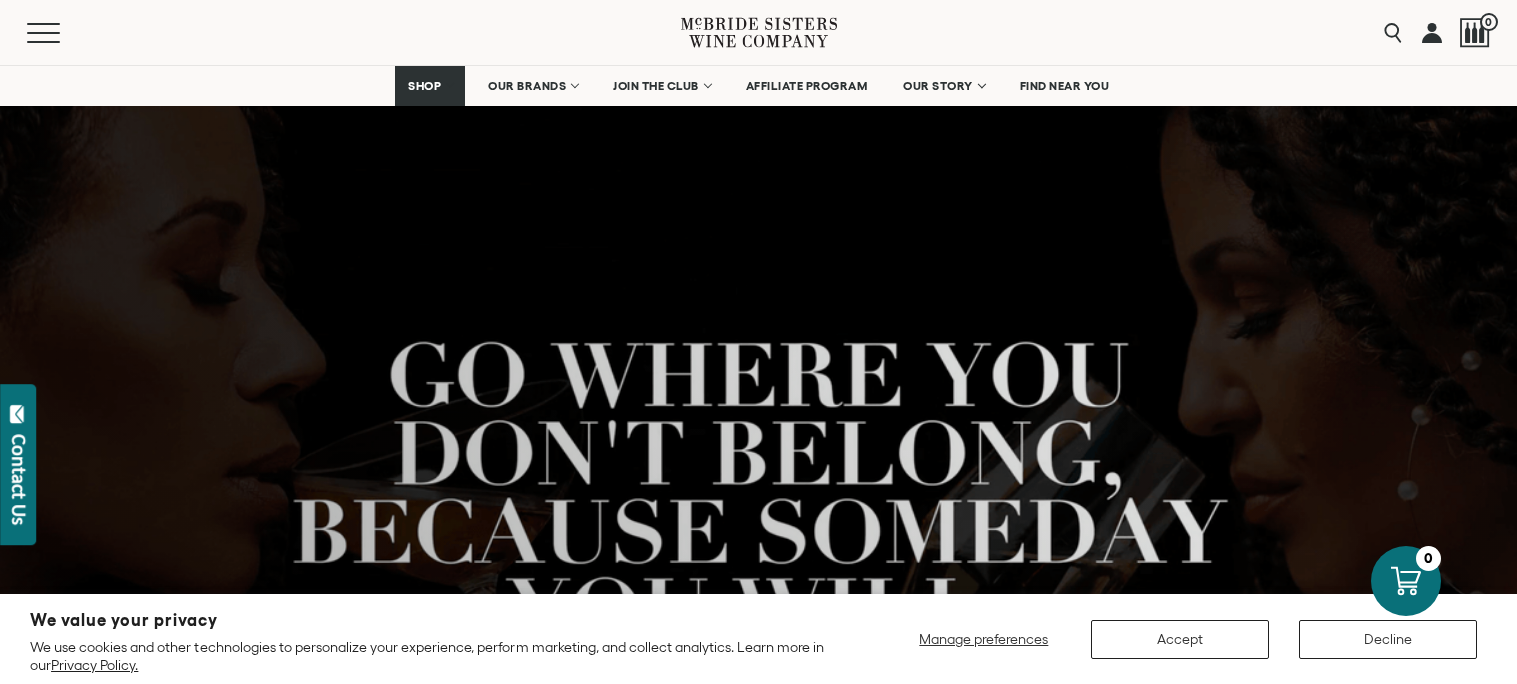 scroll, scrollTop: 999, scrollLeft: 0, axis: vertical 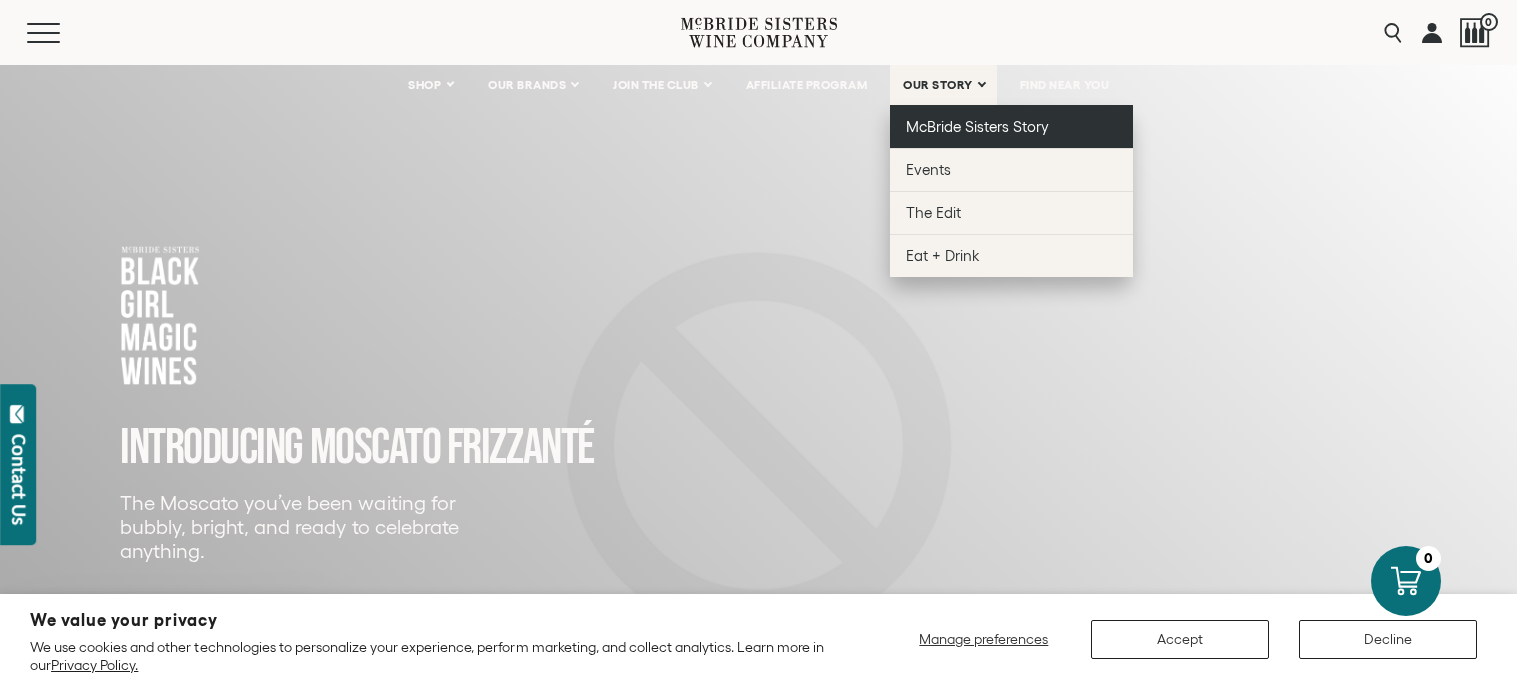 click on "McBride Sisters Story" at bounding box center (977, 126) 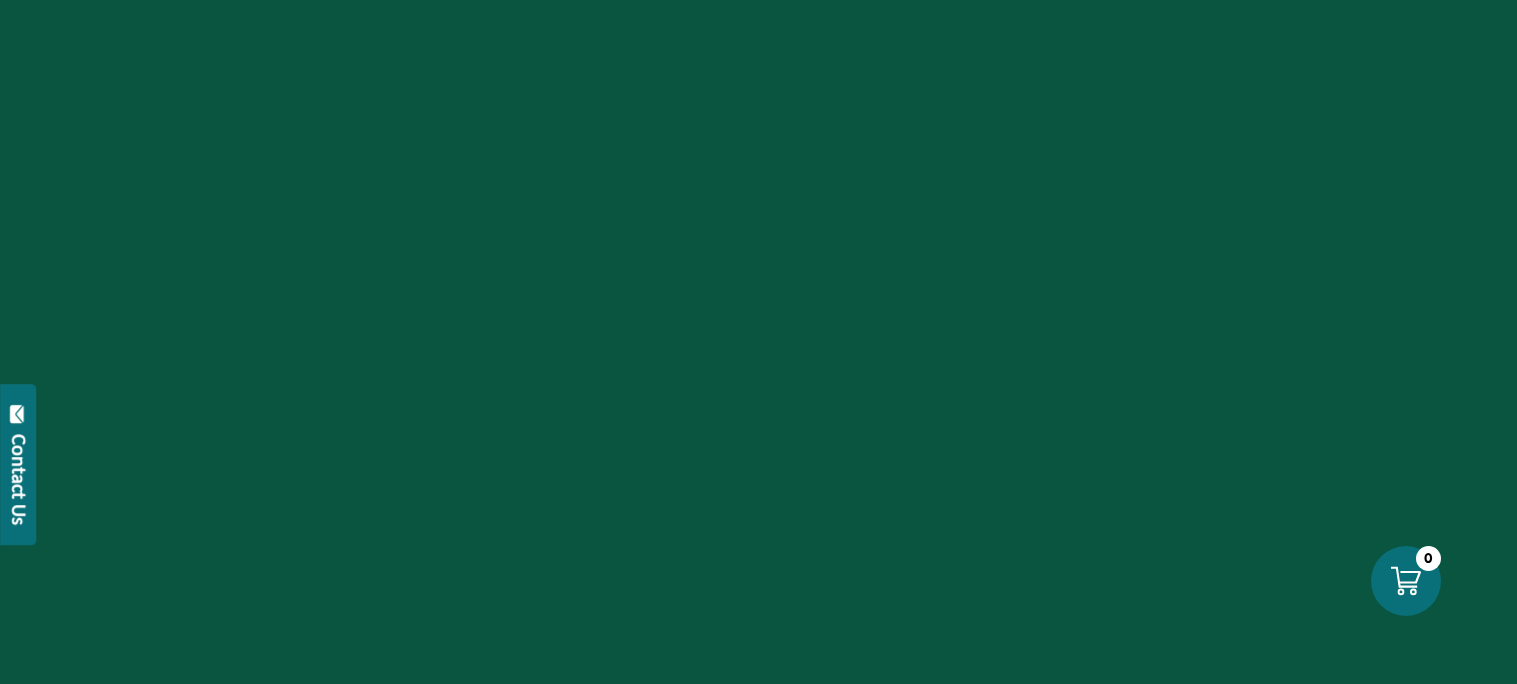 scroll, scrollTop: 0, scrollLeft: 0, axis: both 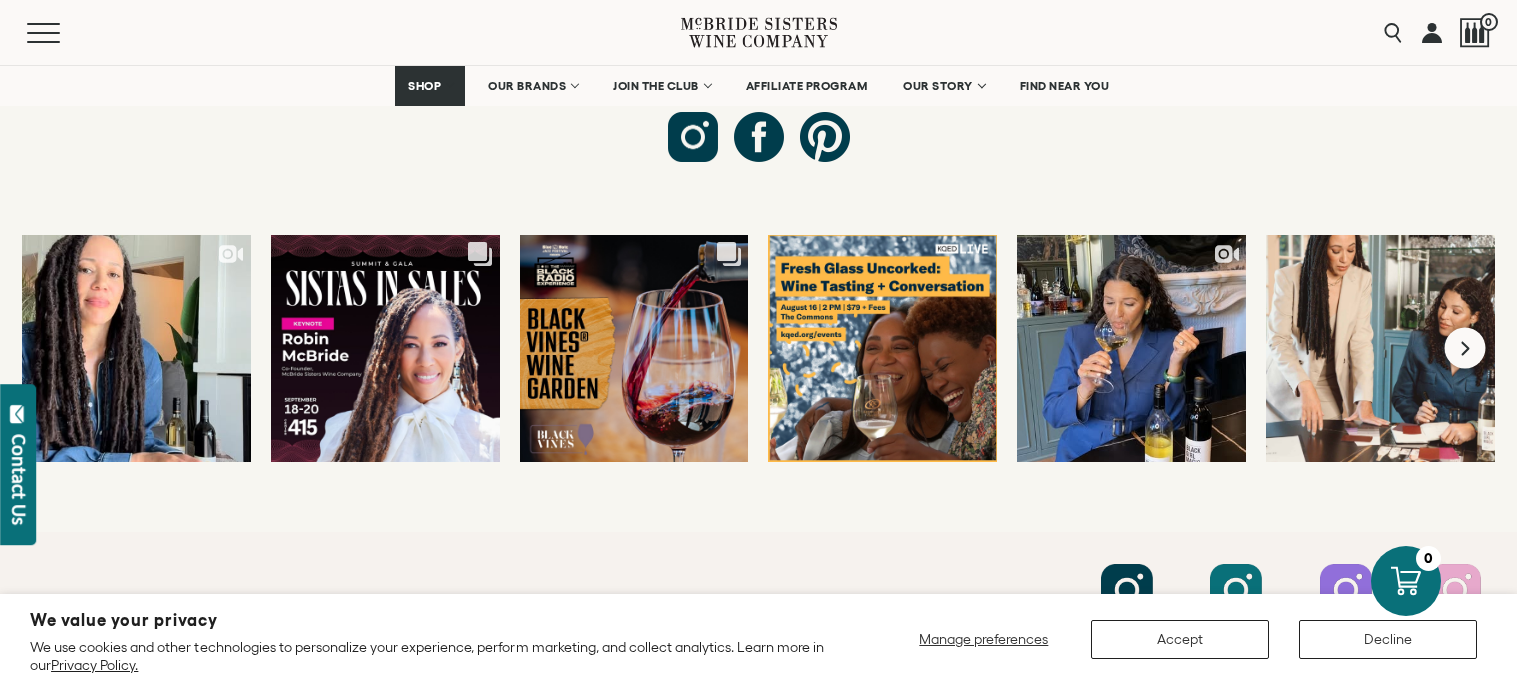 click 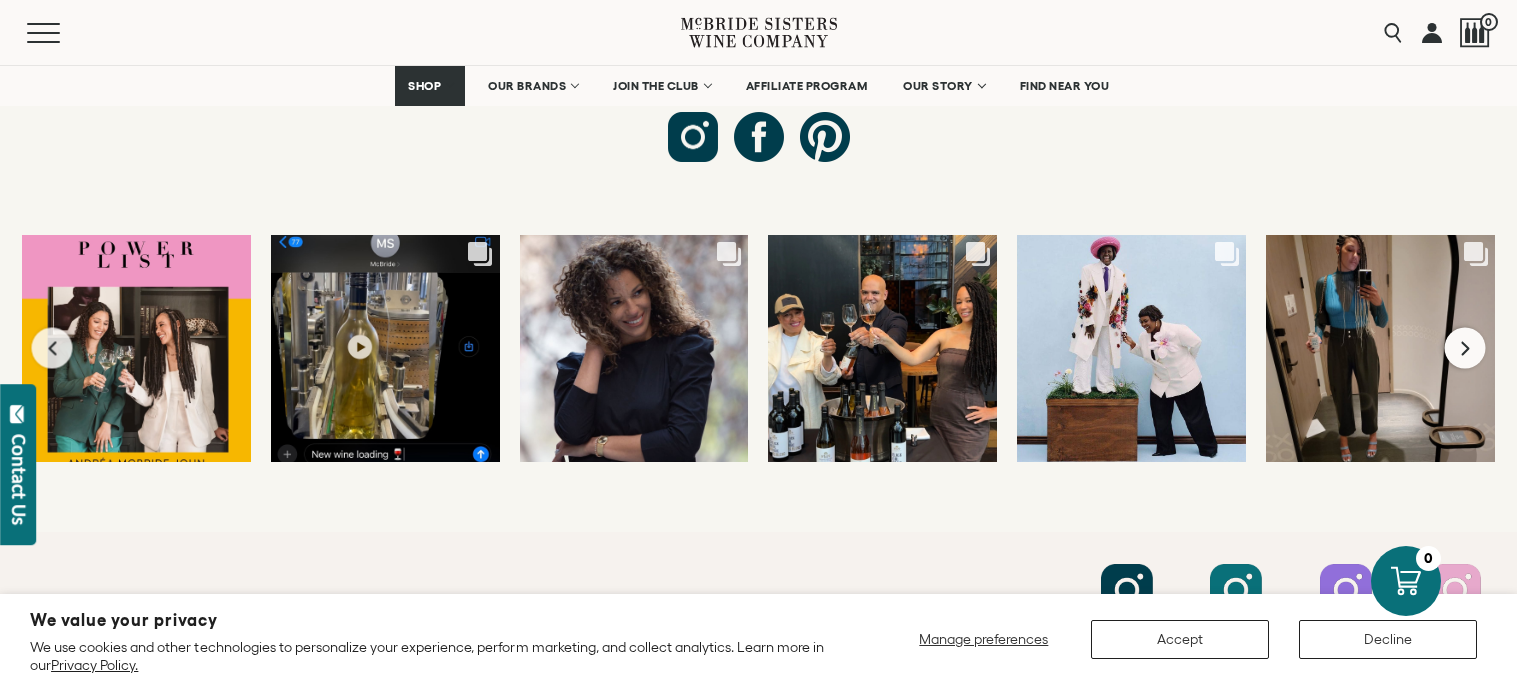click 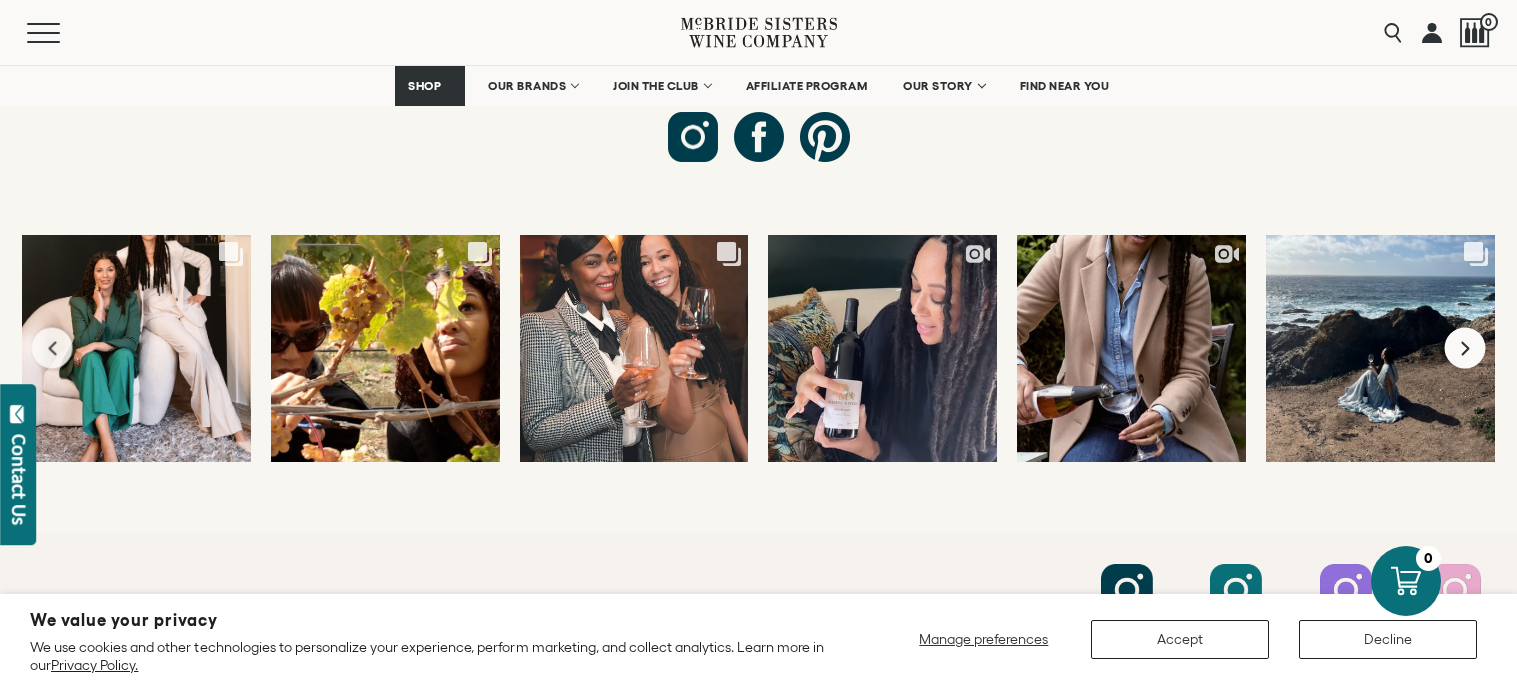 click 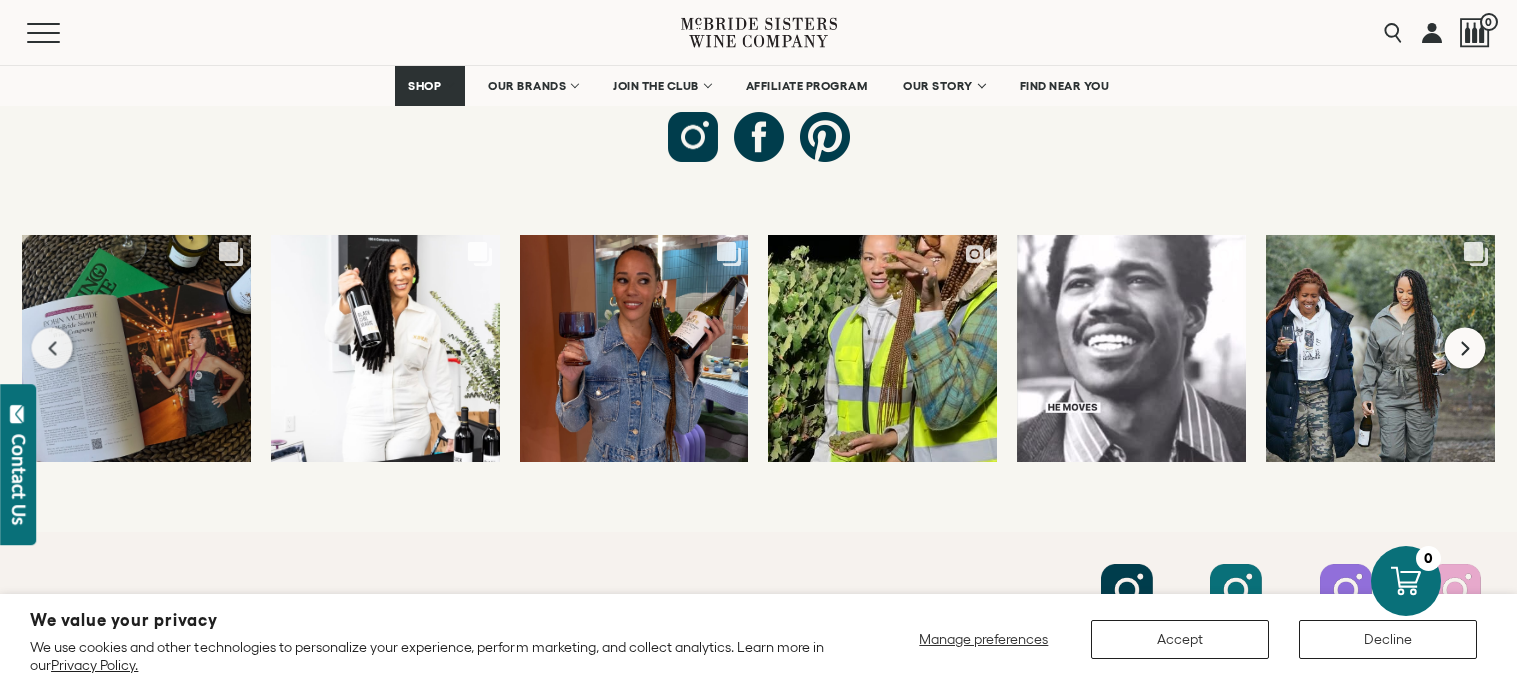 click 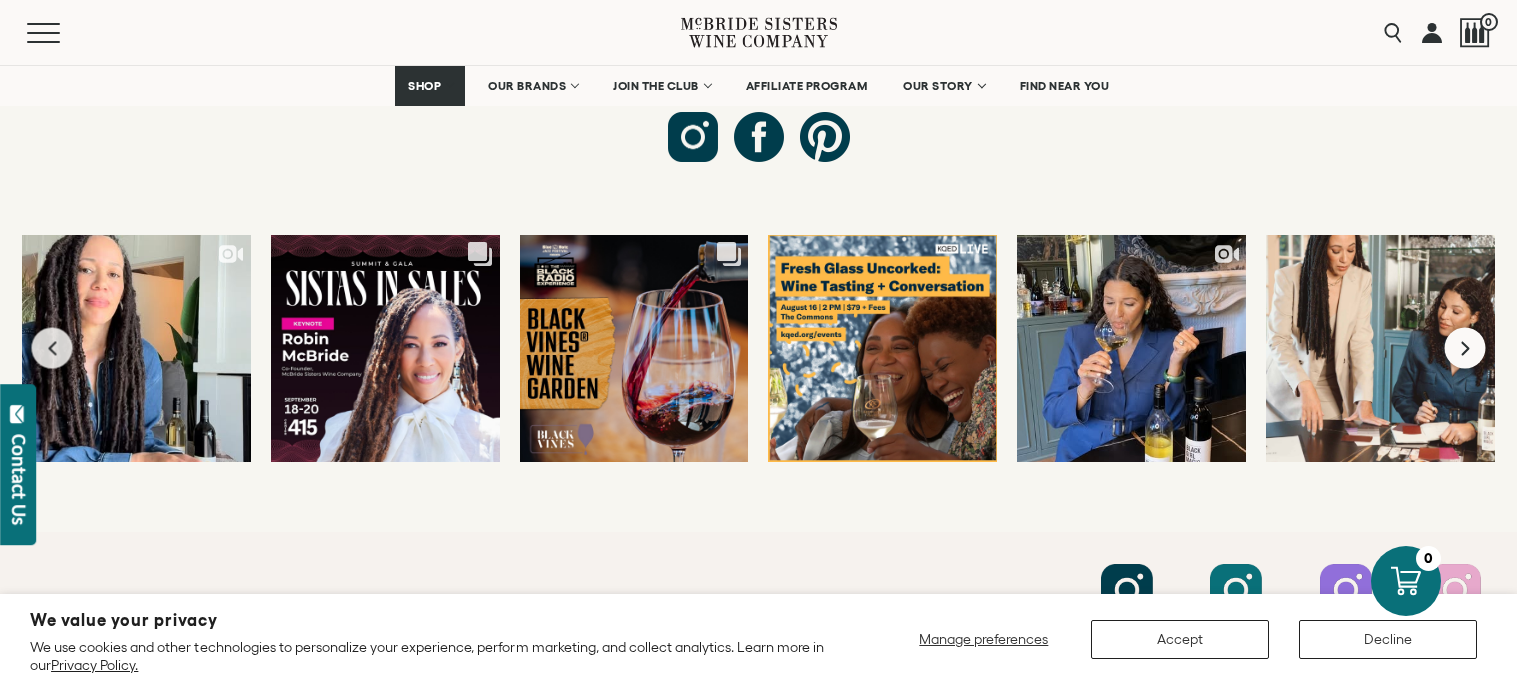 click 